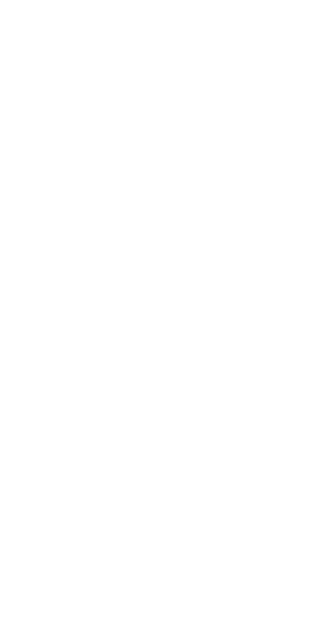 scroll, scrollTop: 0, scrollLeft: 0, axis: both 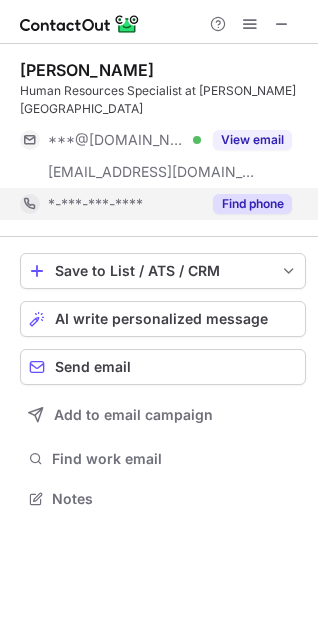 click on "Find phone" at bounding box center [252, 204] 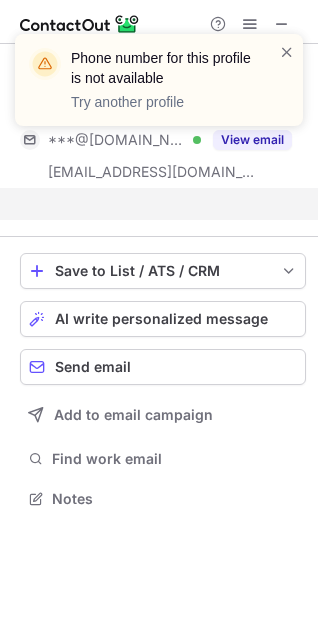 scroll, scrollTop: 452, scrollLeft: 318, axis: both 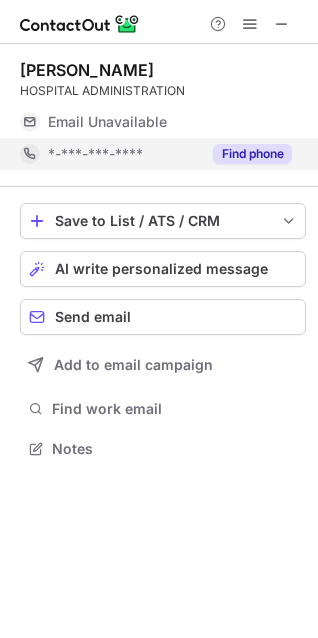 click on "Find phone" at bounding box center (252, 154) 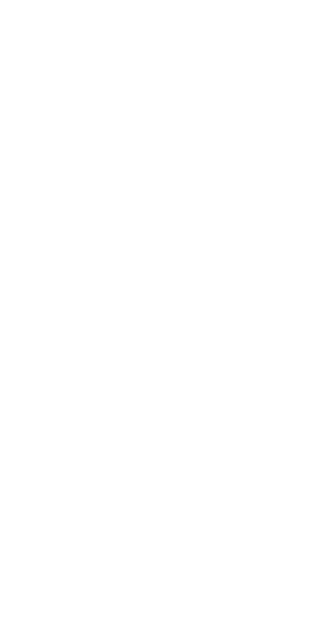 scroll, scrollTop: 0, scrollLeft: 0, axis: both 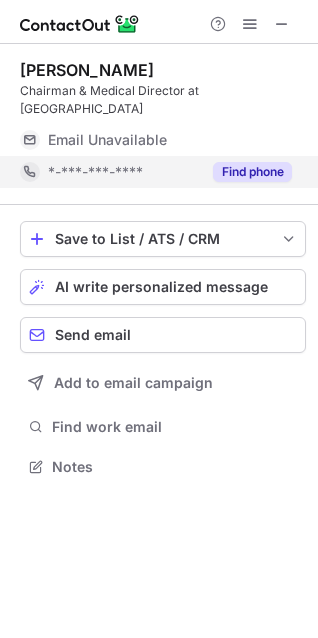 click on "Find phone" at bounding box center [252, 172] 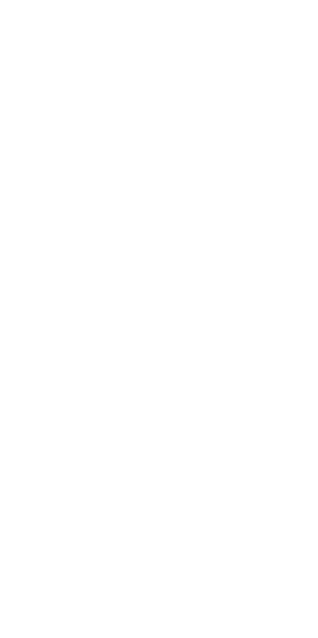 scroll, scrollTop: 0, scrollLeft: 0, axis: both 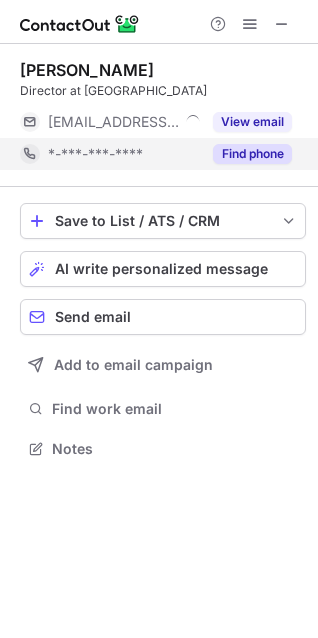 click on "Find phone" at bounding box center (252, 154) 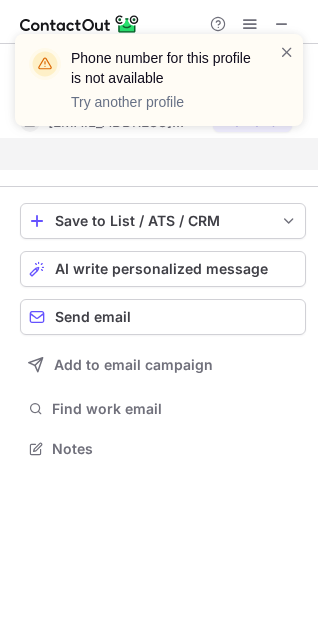 scroll, scrollTop: 402, scrollLeft: 318, axis: both 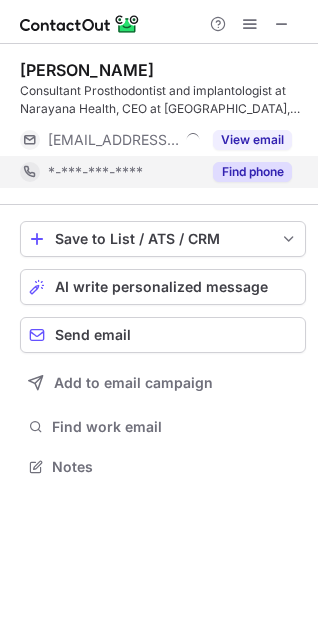 click on "Find phone" at bounding box center (252, 172) 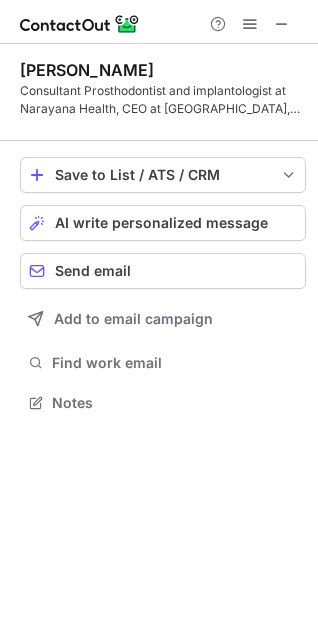 scroll, scrollTop: 388, scrollLeft: 318, axis: both 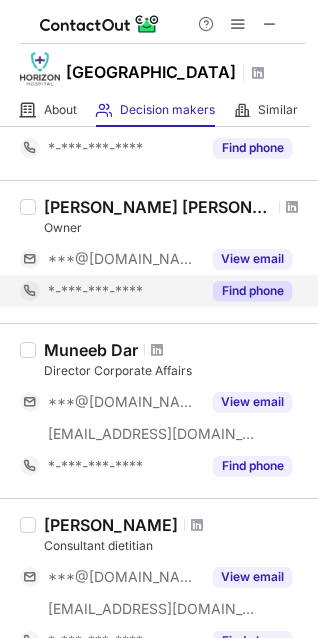 click on "Find phone" at bounding box center (252, 291) 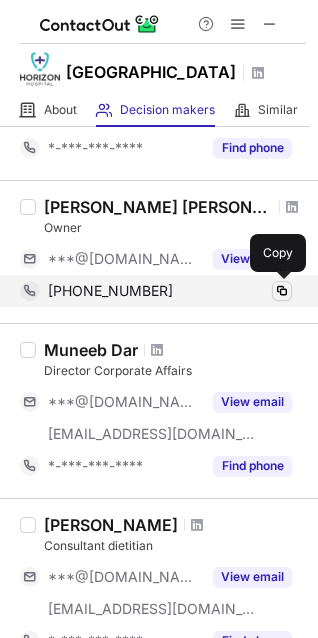 click at bounding box center (282, 291) 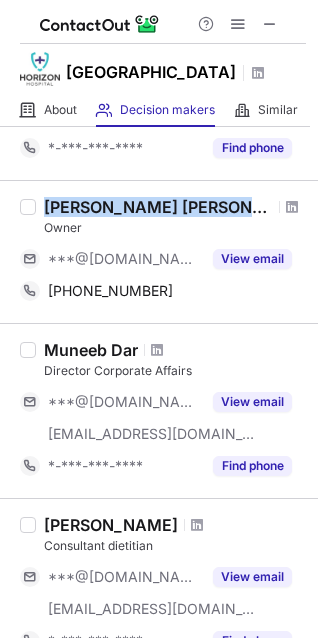 drag, startPoint x: 46, startPoint y: 206, endPoint x: 250, endPoint y: 200, distance: 204.08821 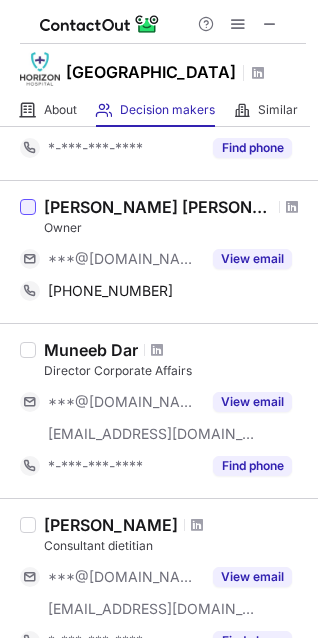 click at bounding box center (28, 207) 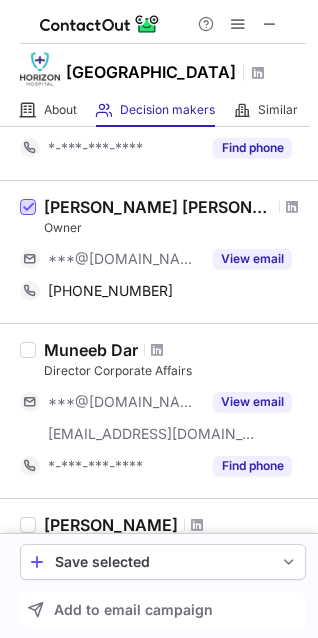 click at bounding box center [28, 208] 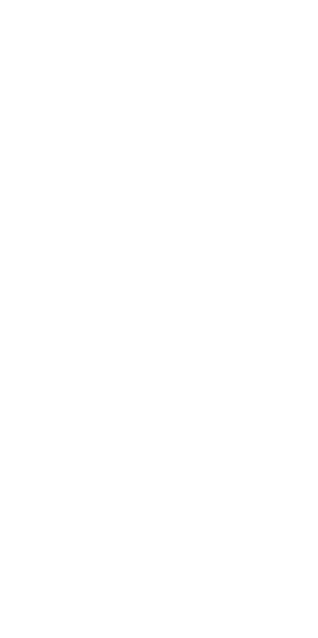 scroll, scrollTop: 0, scrollLeft: 0, axis: both 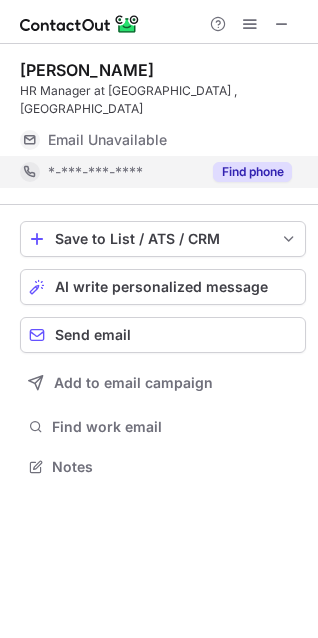 click on "Find phone" at bounding box center (252, 172) 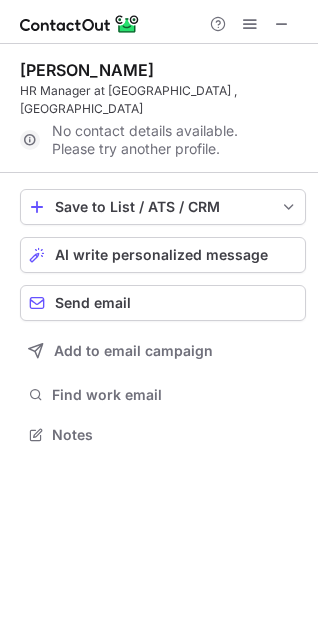 scroll, scrollTop: 402, scrollLeft: 318, axis: both 